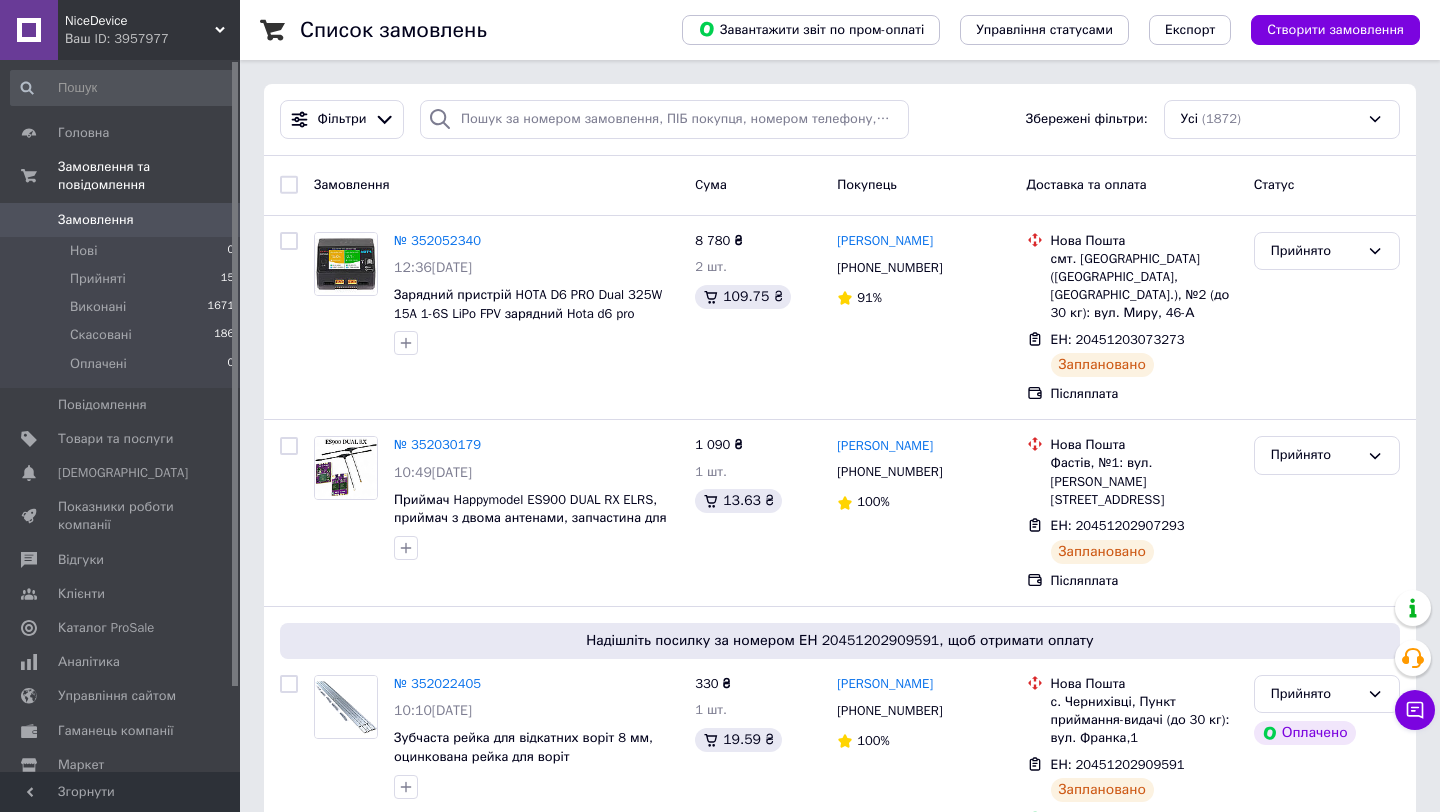 scroll, scrollTop: 0, scrollLeft: 0, axis: both 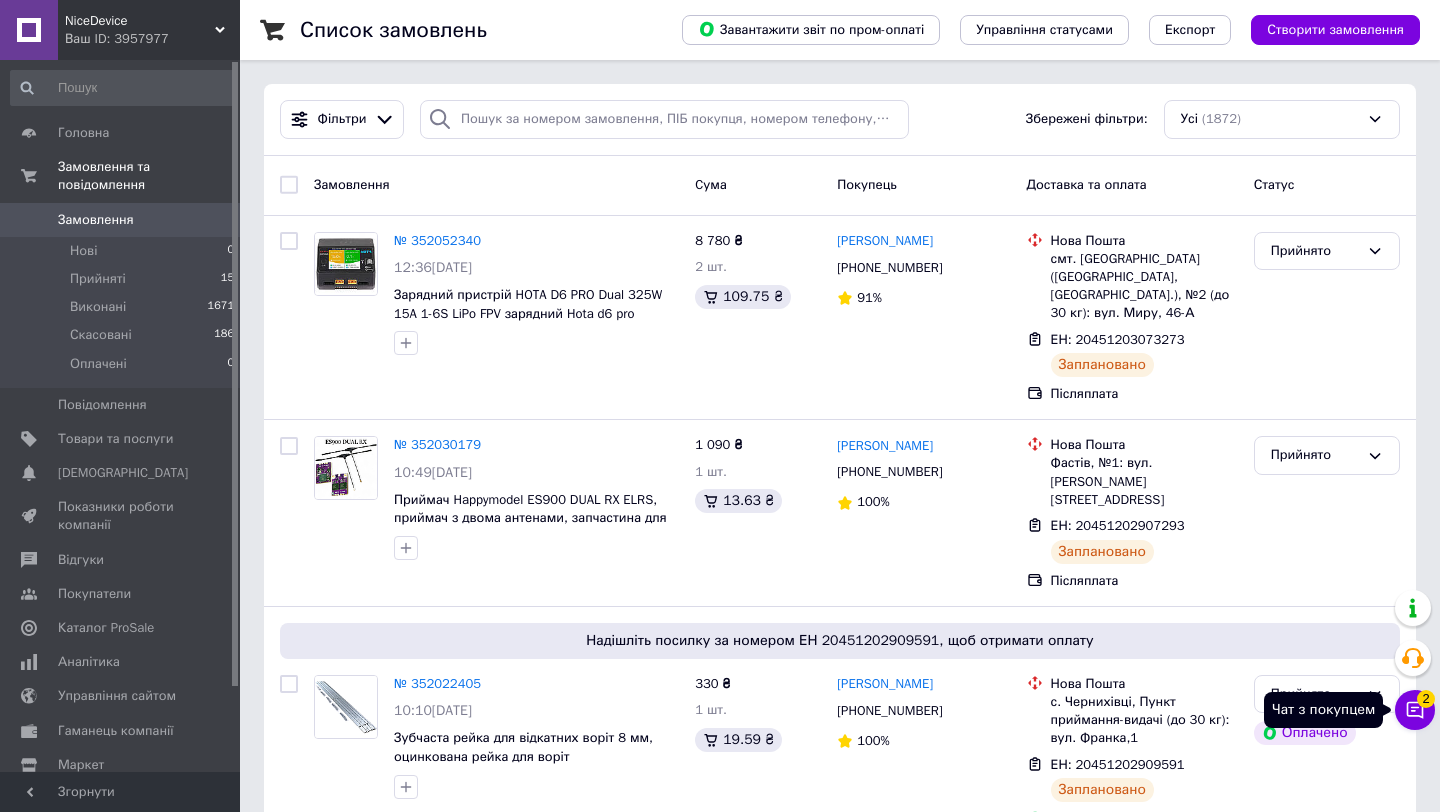 click 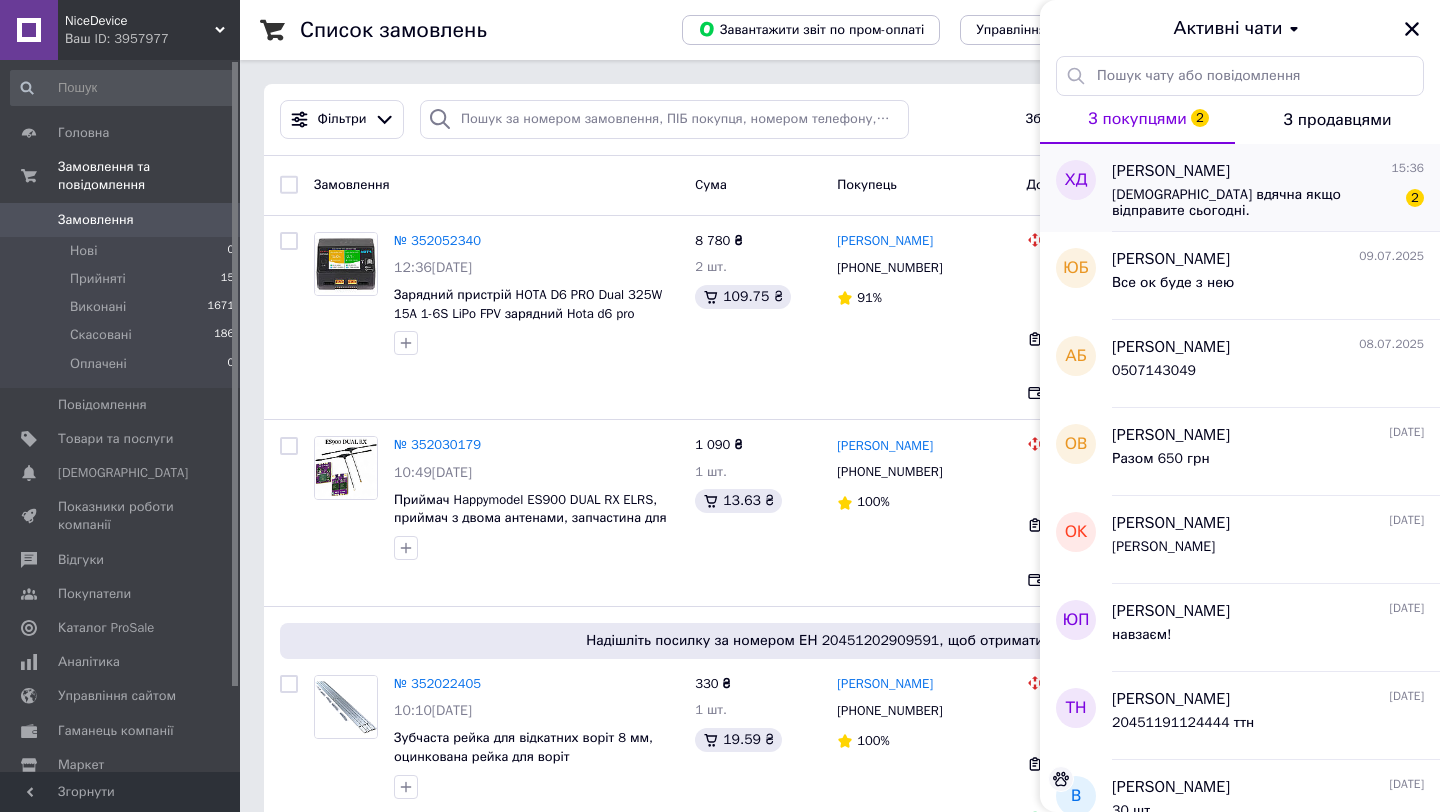 click on "Христина Дудяк 15:36 Буду вдячна якщо відправите сьогодні. 2" at bounding box center [1276, 188] 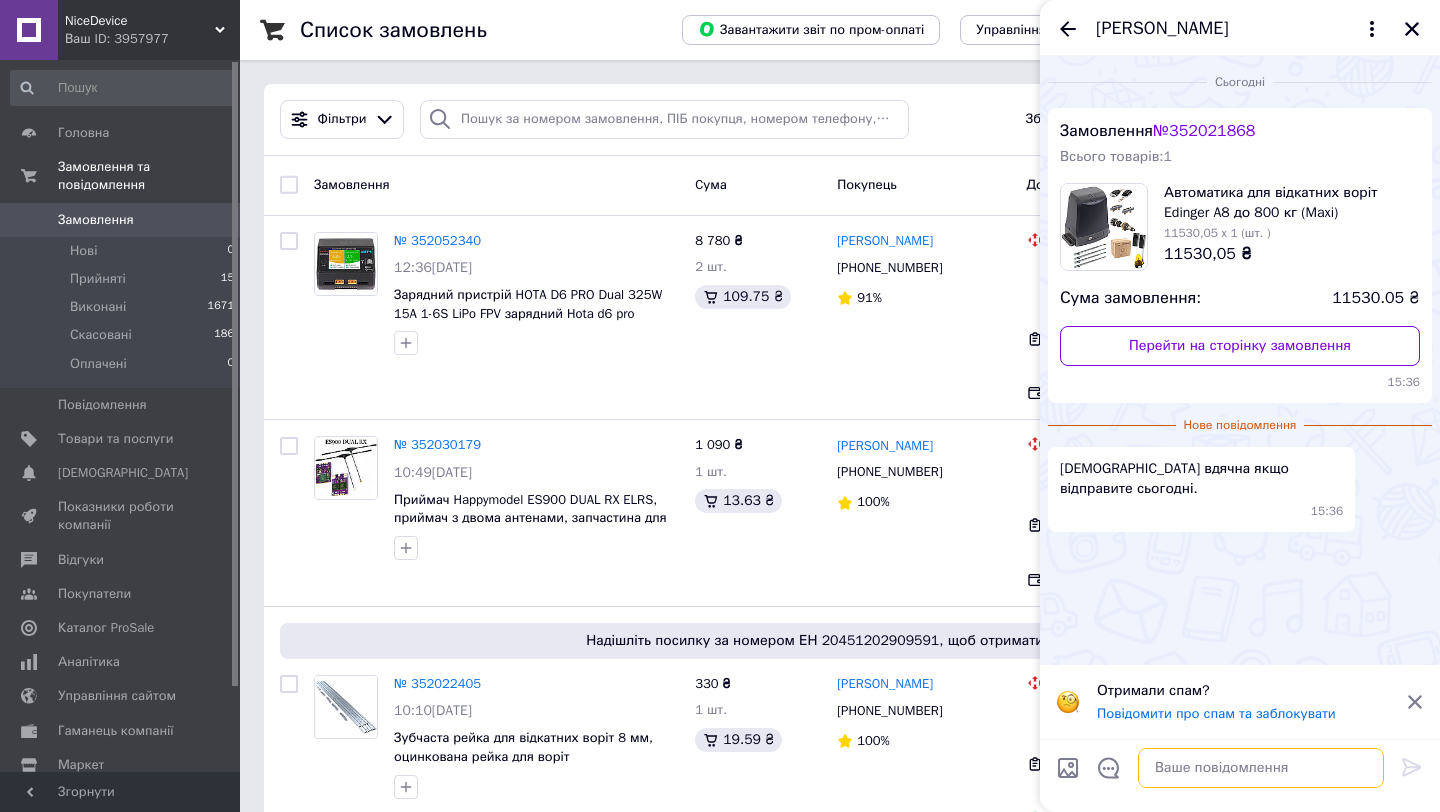 click at bounding box center (1261, 768) 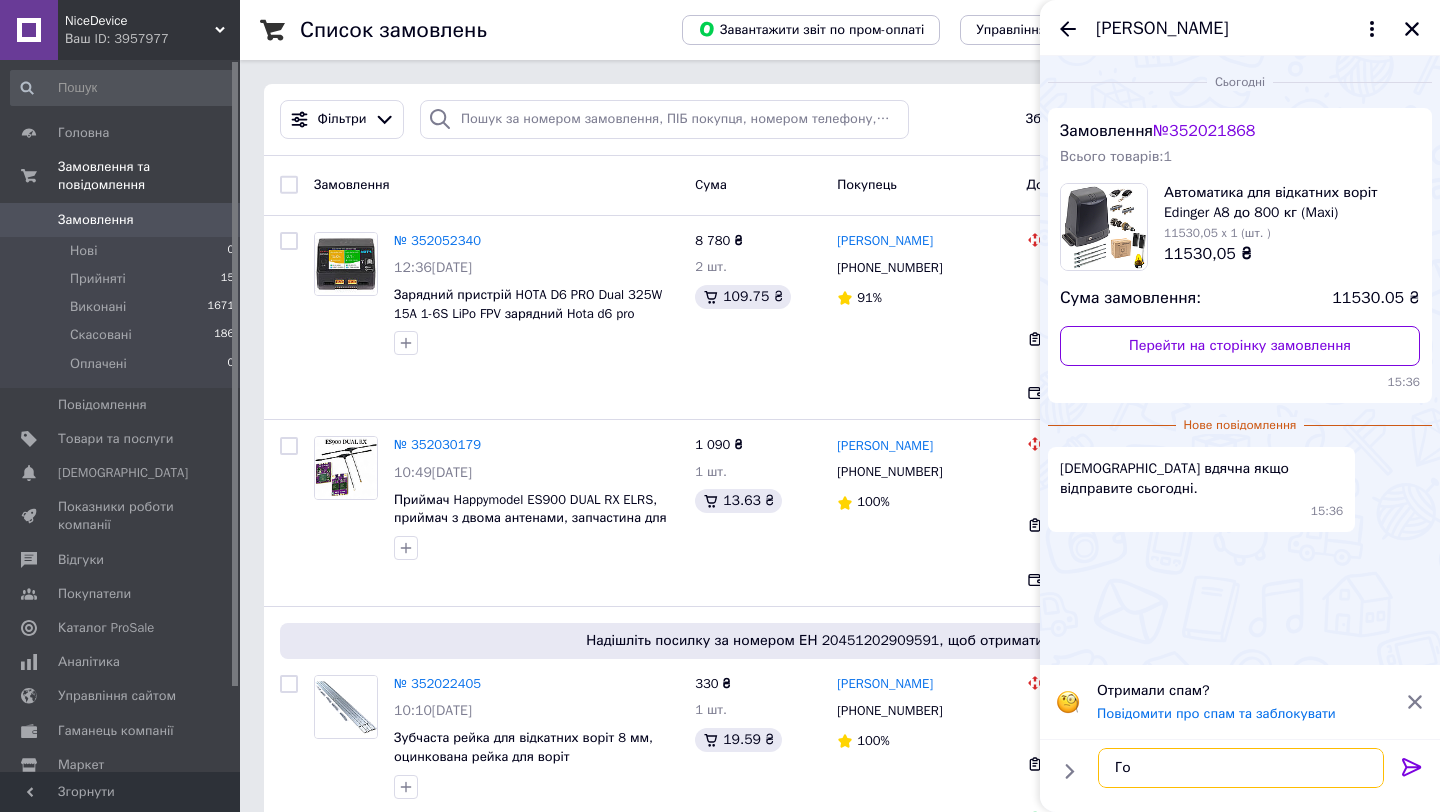 type on "Г" 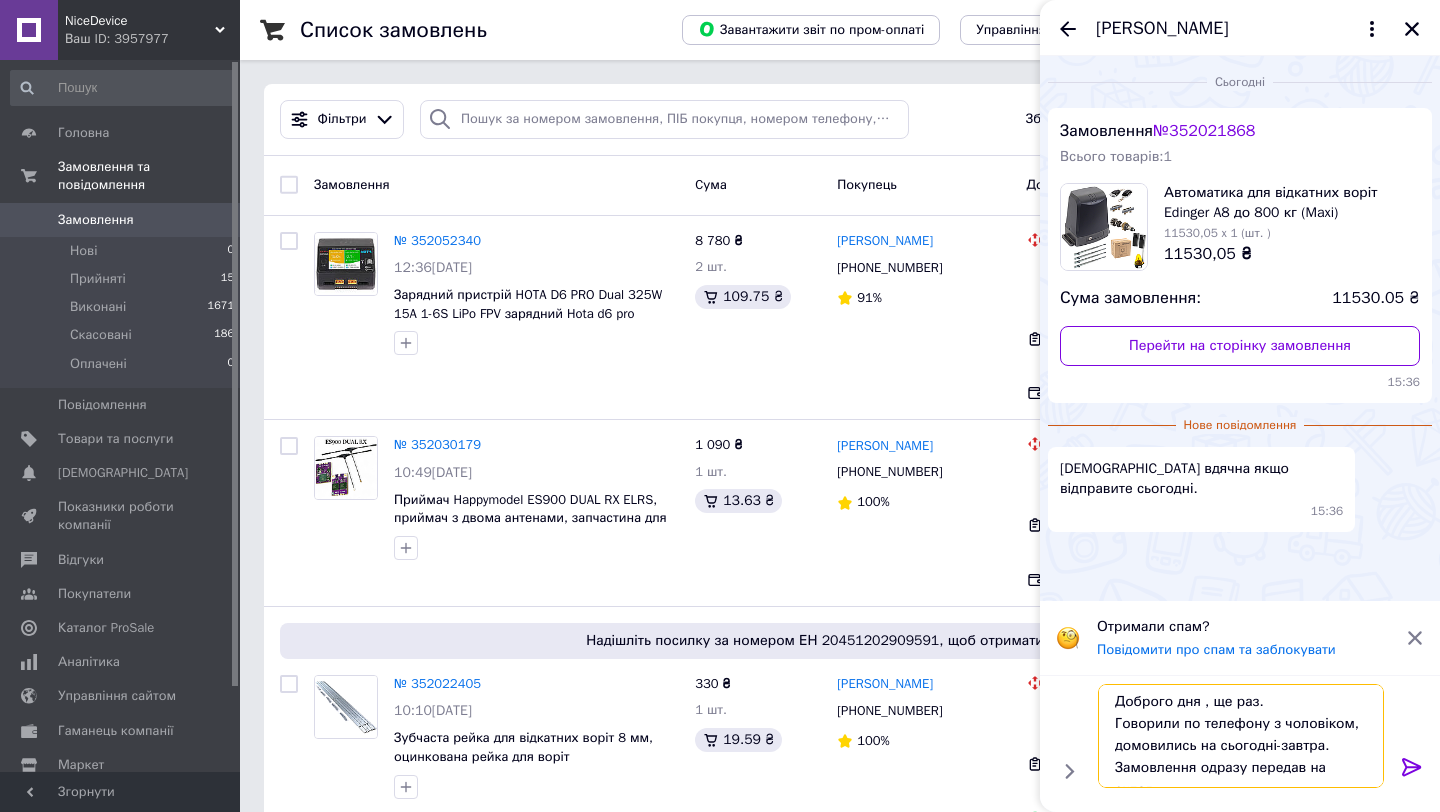 scroll, scrollTop: 13, scrollLeft: 0, axis: vertical 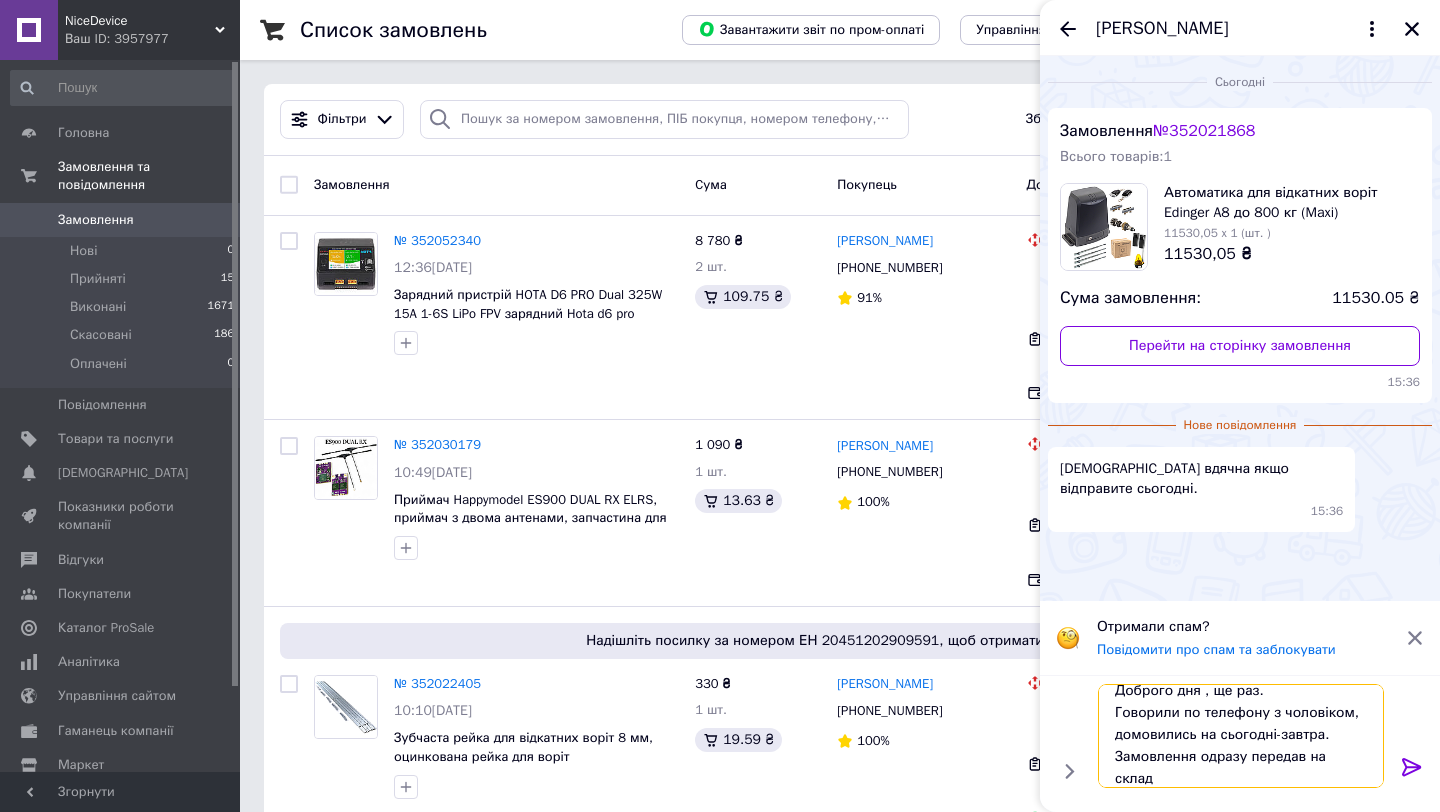 type on "Доброго дня , ще раз.
Говорили по телефону з чоловіком, домовились на сьогодні-завтра.
Замовлення одразу передав на склад." 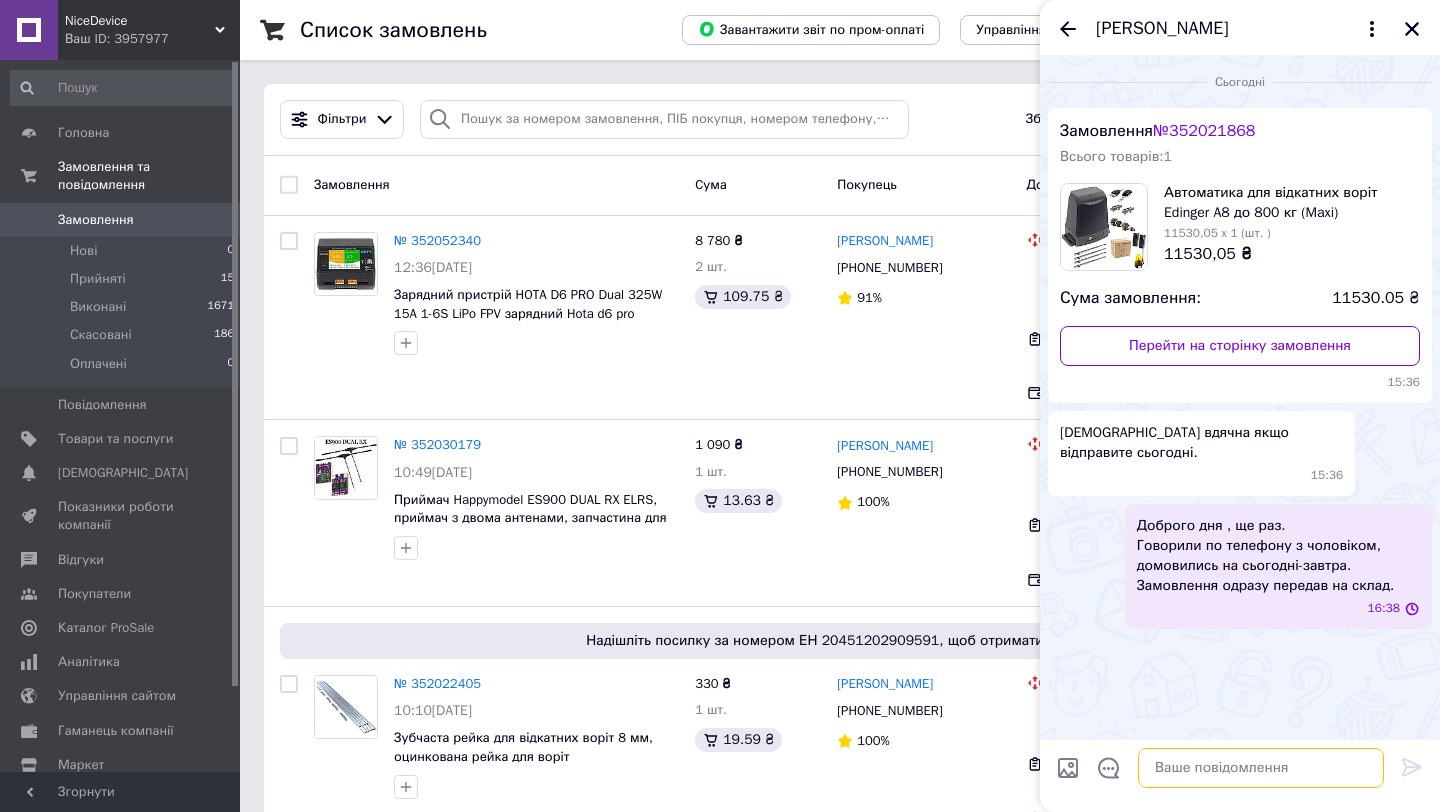 scroll, scrollTop: 0, scrollLeft: 0, axis: both 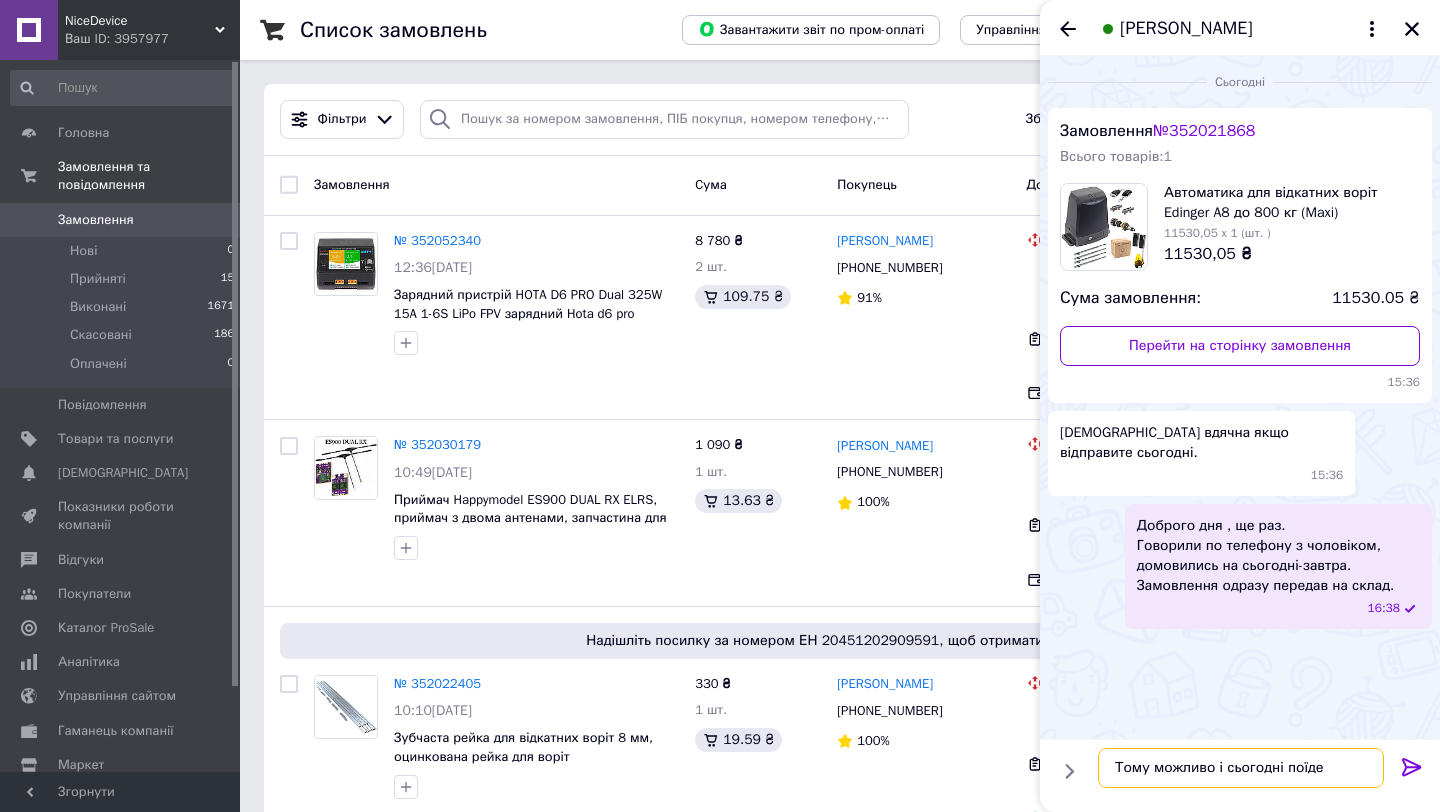 type on "Тому можливо і сьогодні поїде." 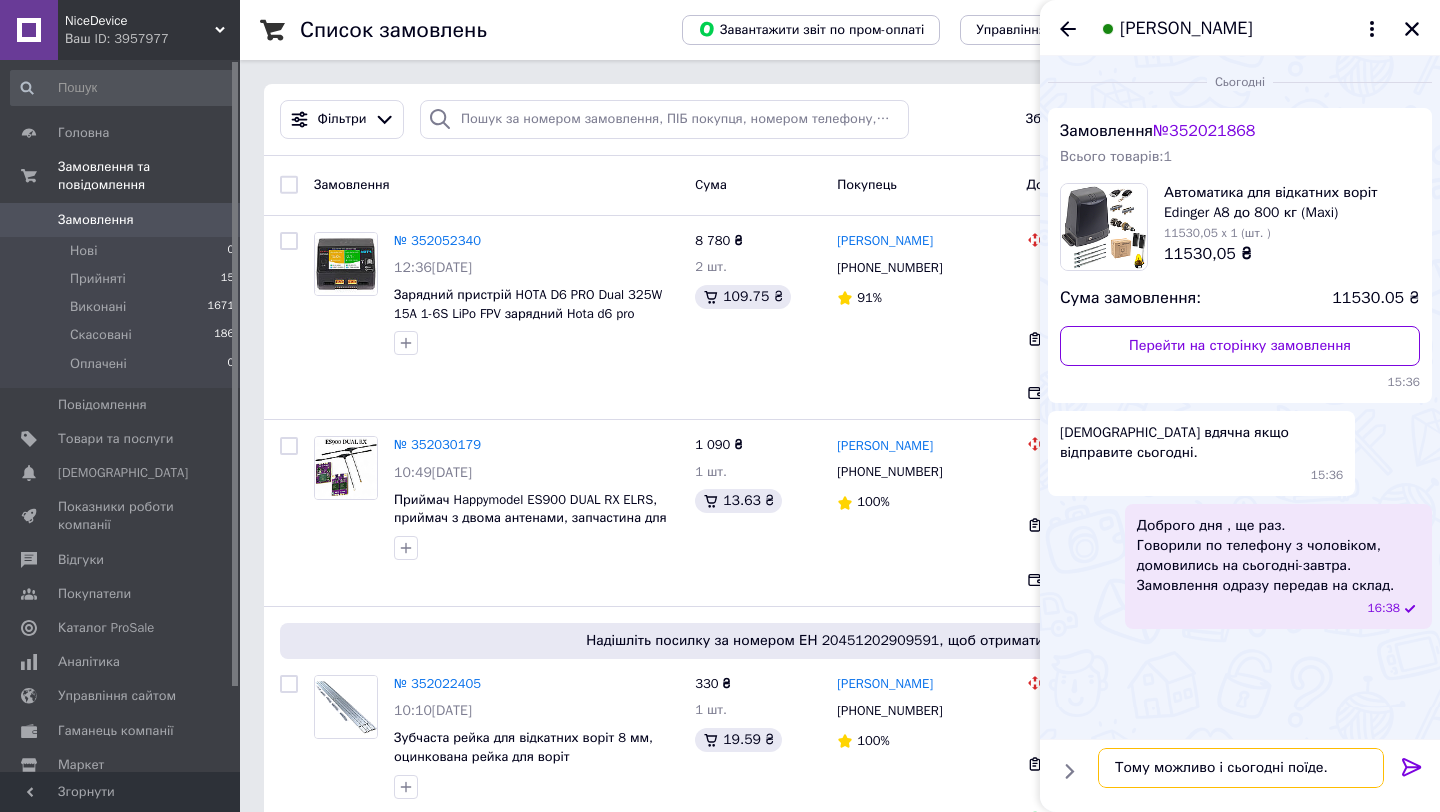 type 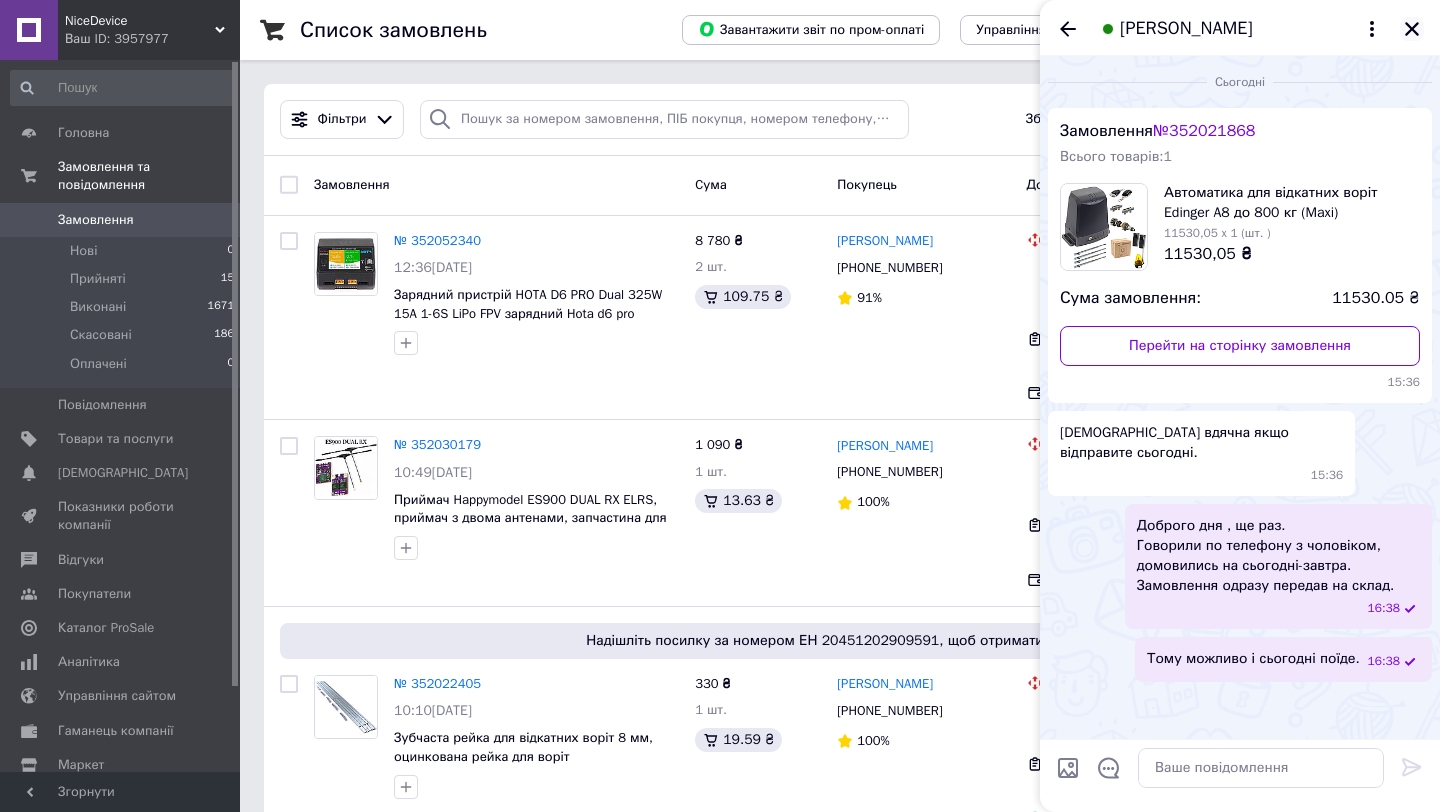 click 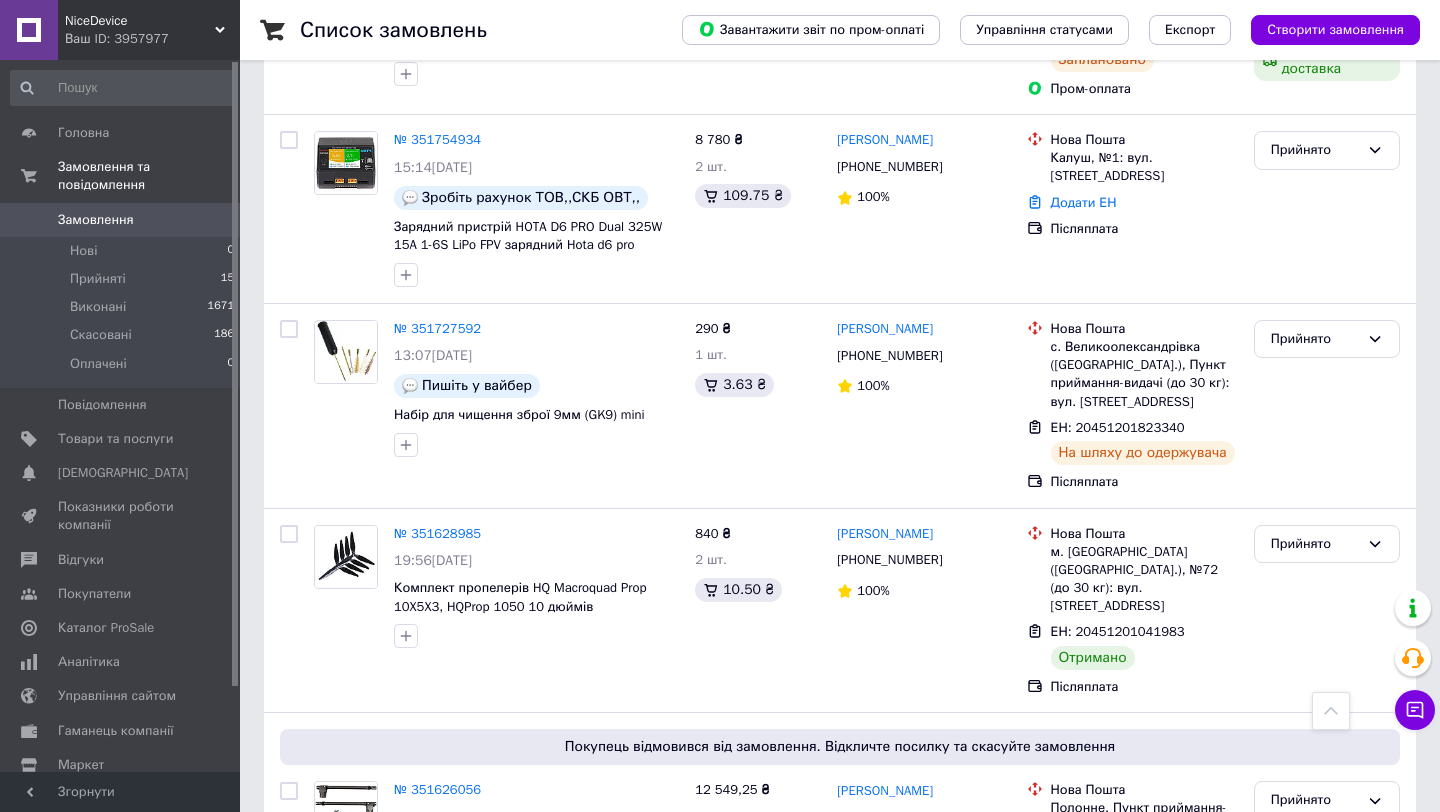 scroll, scrollTop: 1738, scrollLeft: 0, axis: vertical 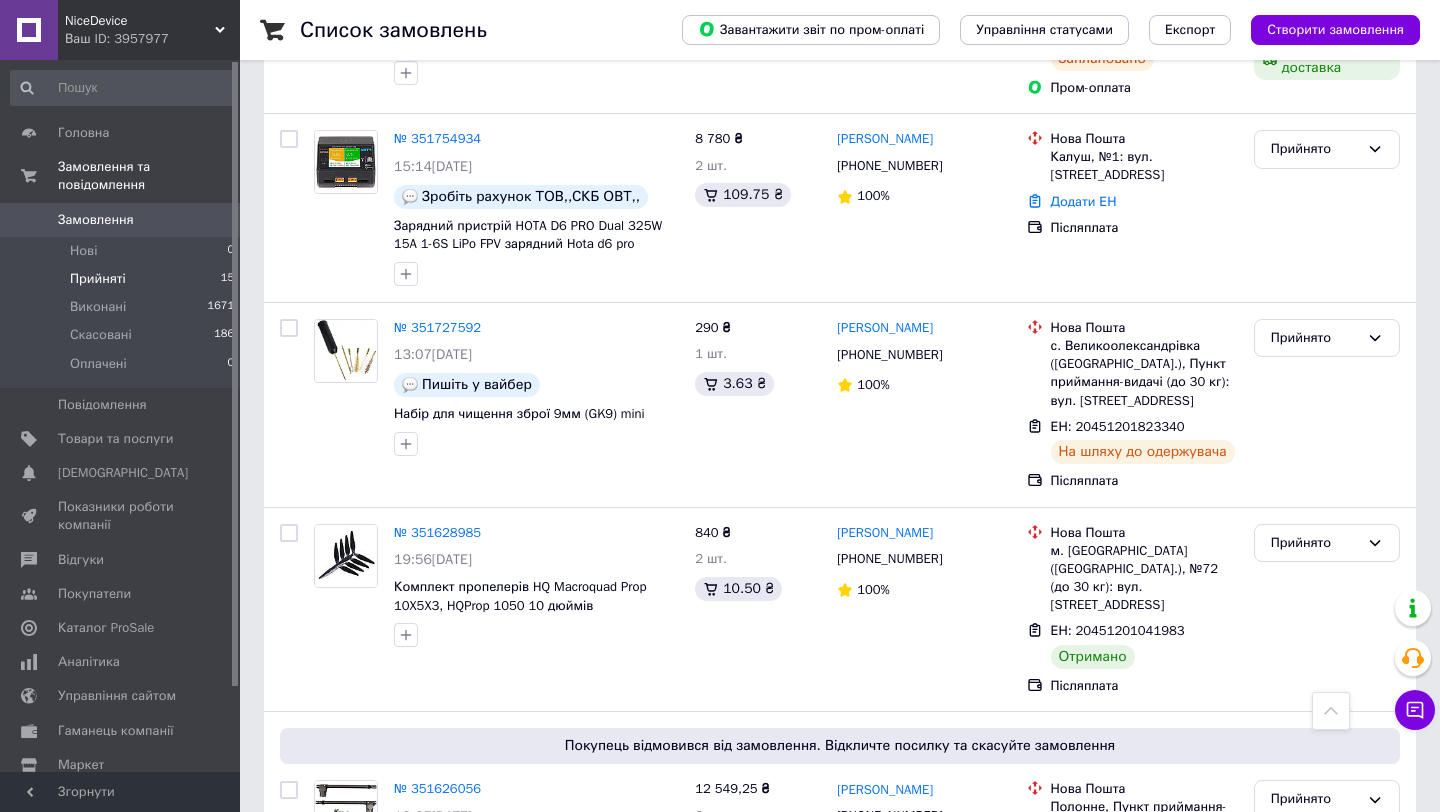 click on "Прийняті" at bounding box center [98, 279] 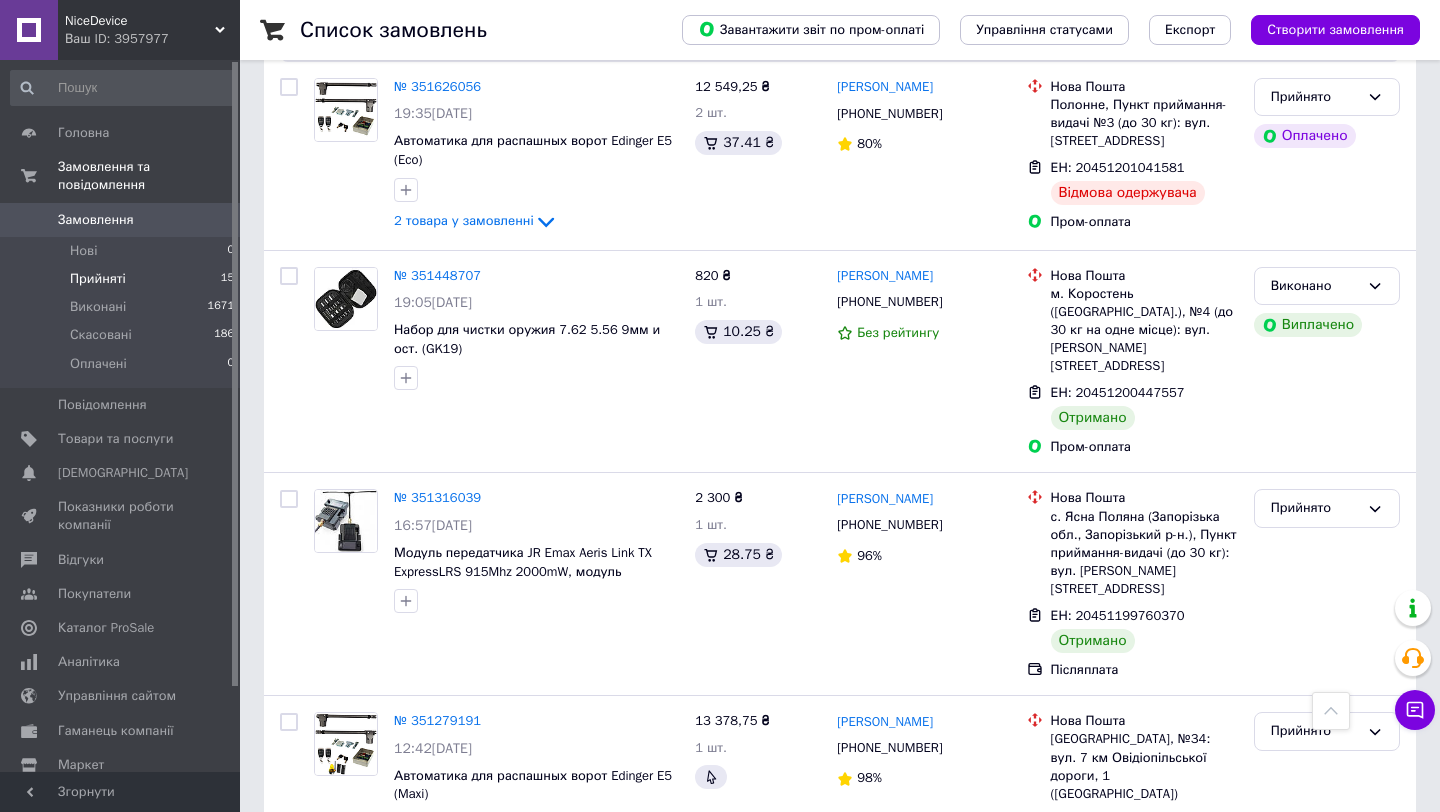 scroll, scrollTop: 2533, scrollLeft: 0, axis: vertical 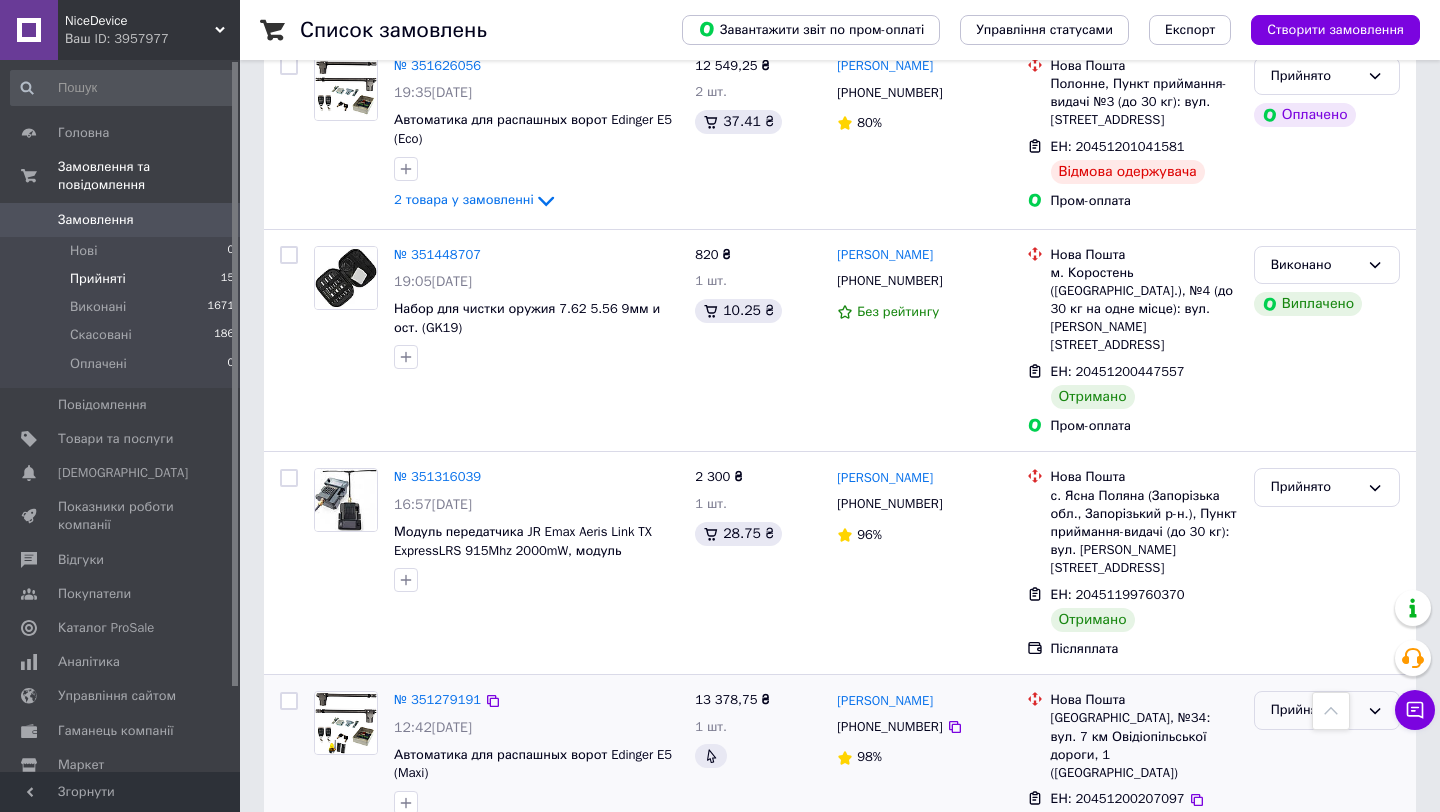 click on "Прийнято" at bounding box center (1315, 710) 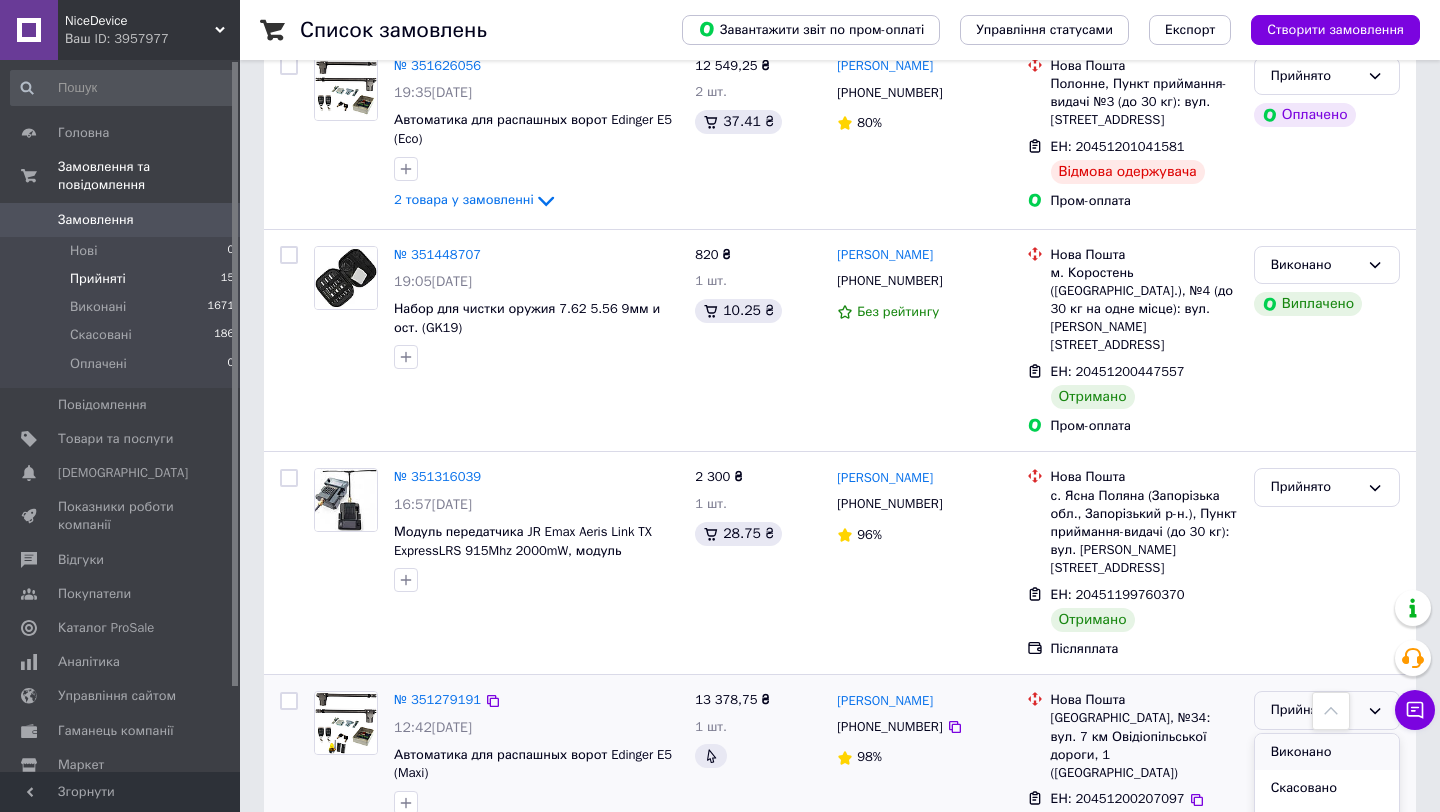 click on "Виконано" at bounding box center [1327, 752] 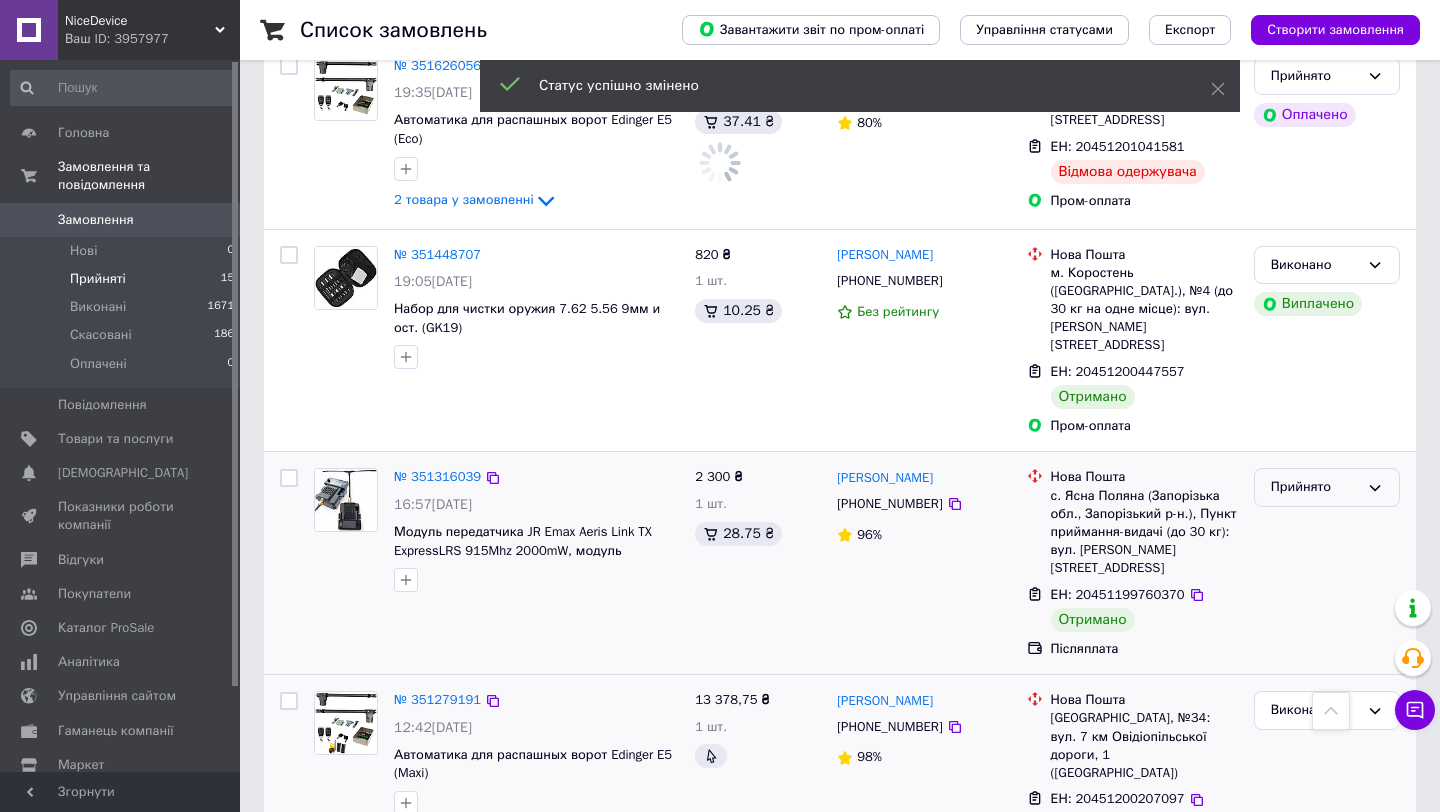 click on "Прийнято" at bounding box center (1327, 487) 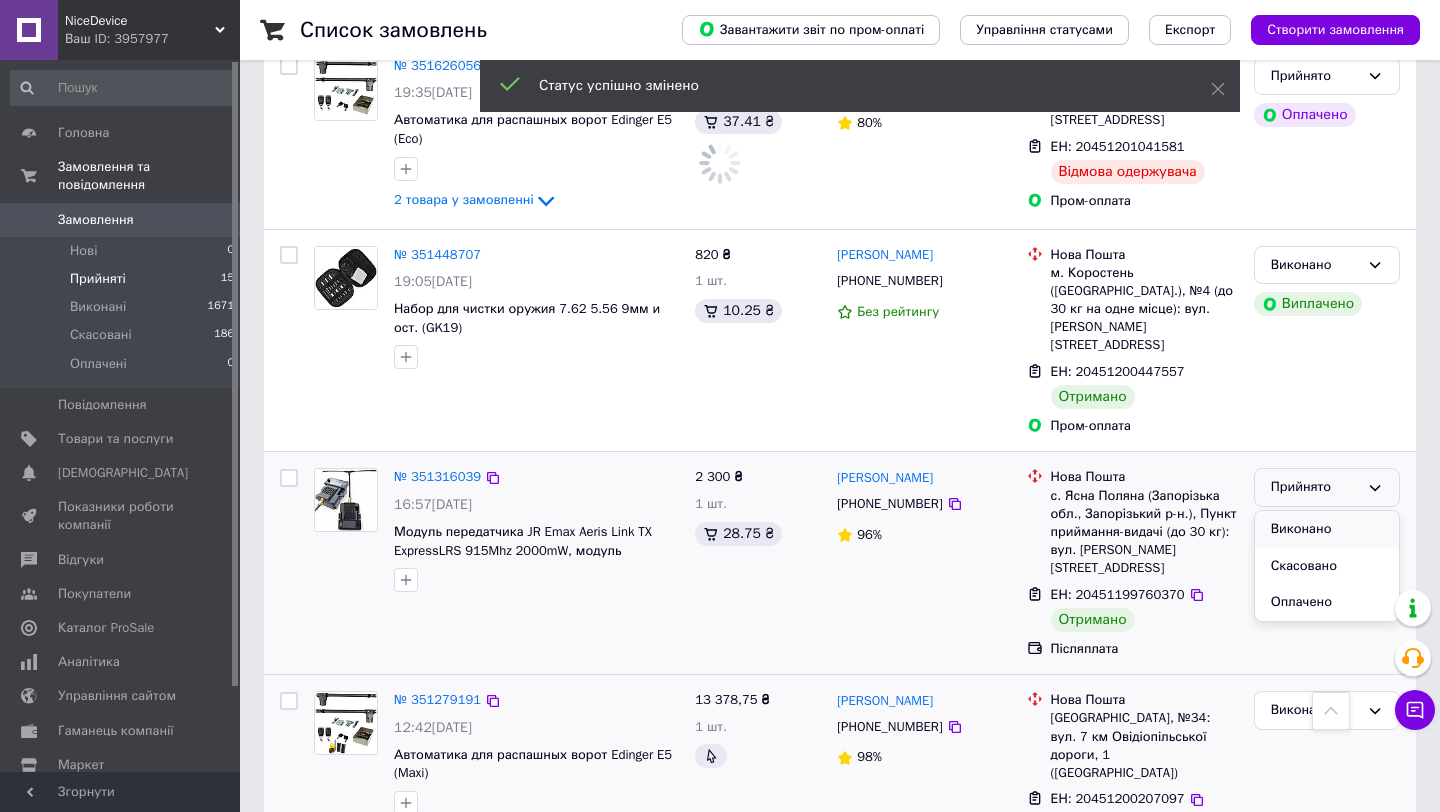 click on "Виконано" at bounding box center (1327, 529) 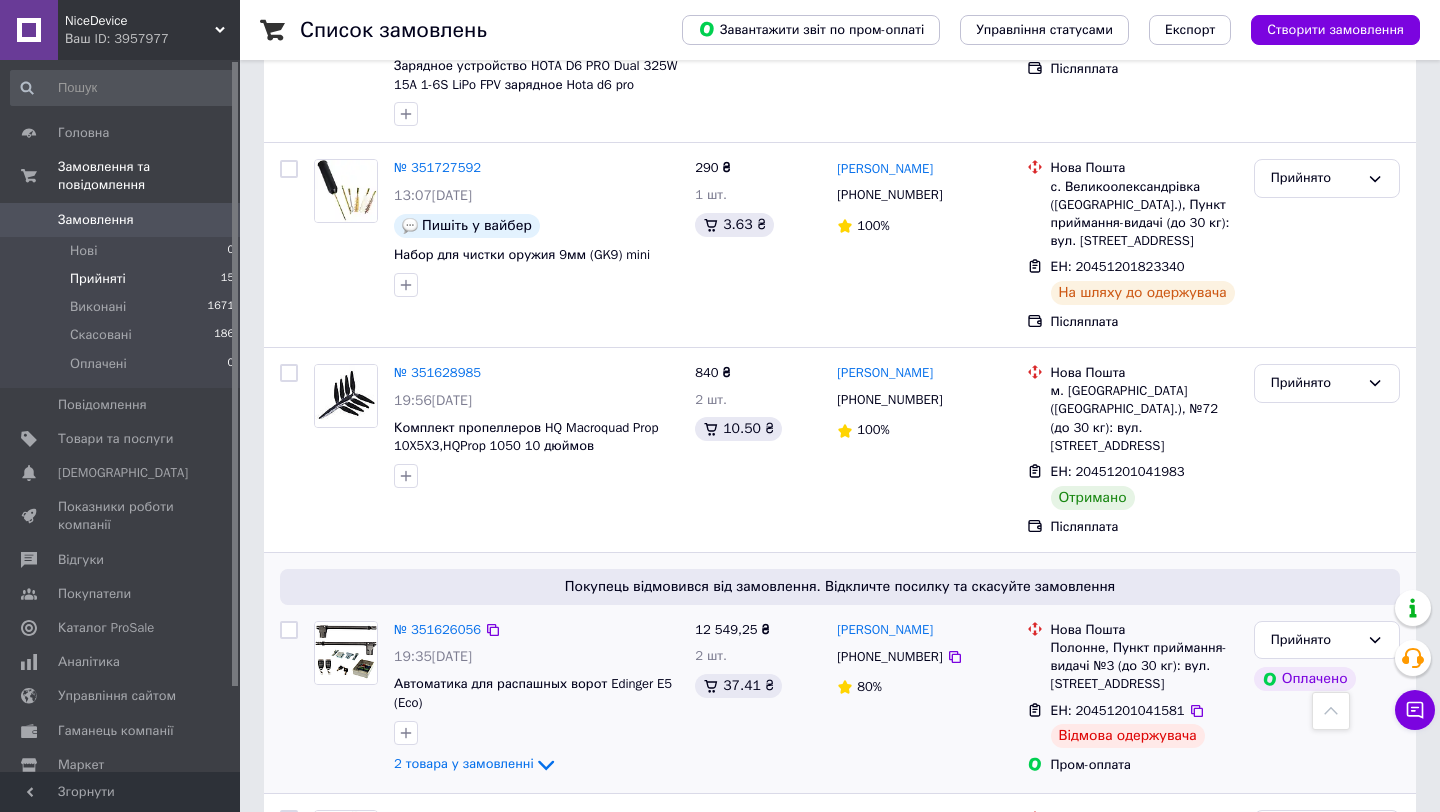 scroll, scrollTop: 1954, scrollLeft: 0, axis: vertical 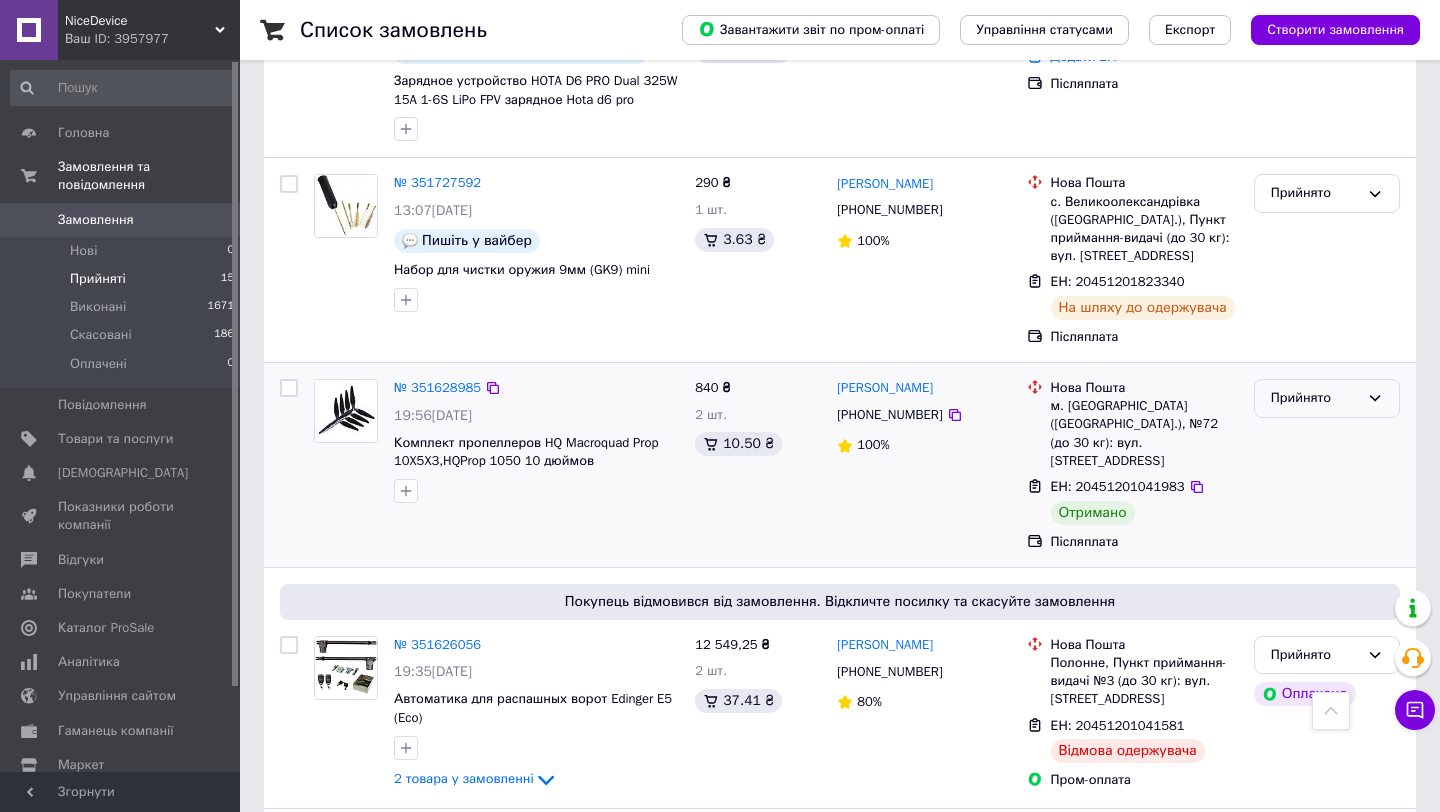 click on "Прийнято" at bounding box center (1327, 398) 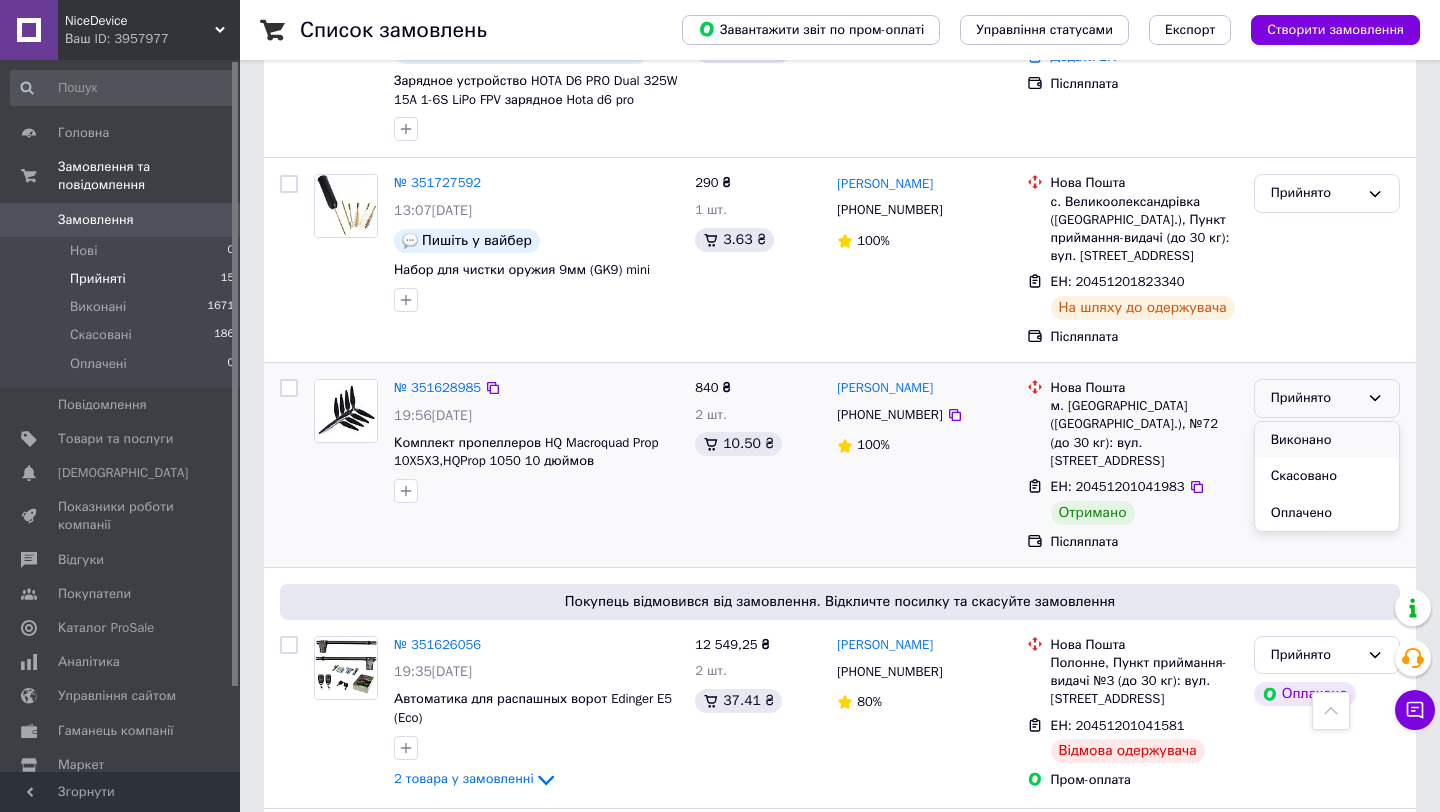 click on "Виконано" at bounding box center (1327, 440) 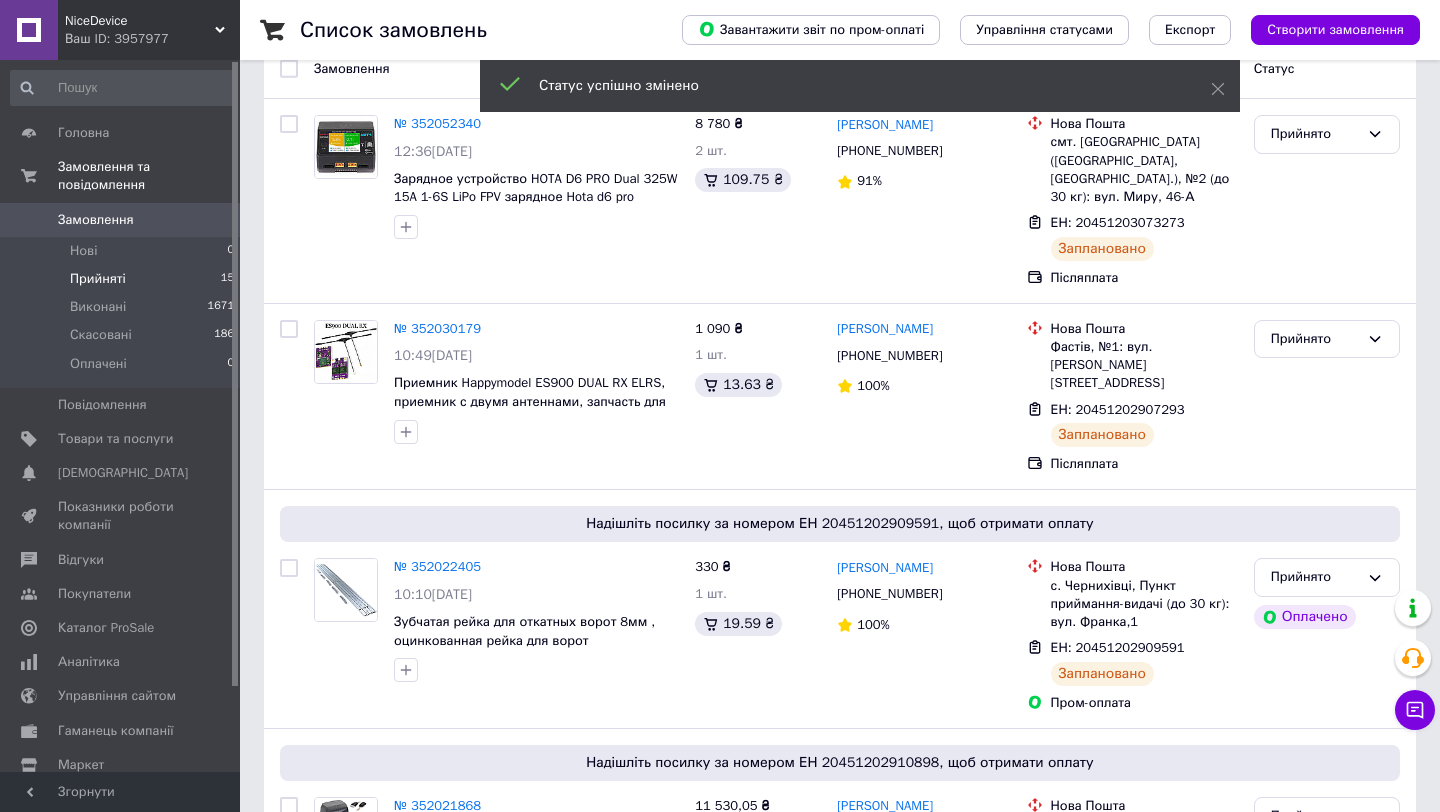 scroll, scrollTop: 0, scrollLeft: 0, axis: both 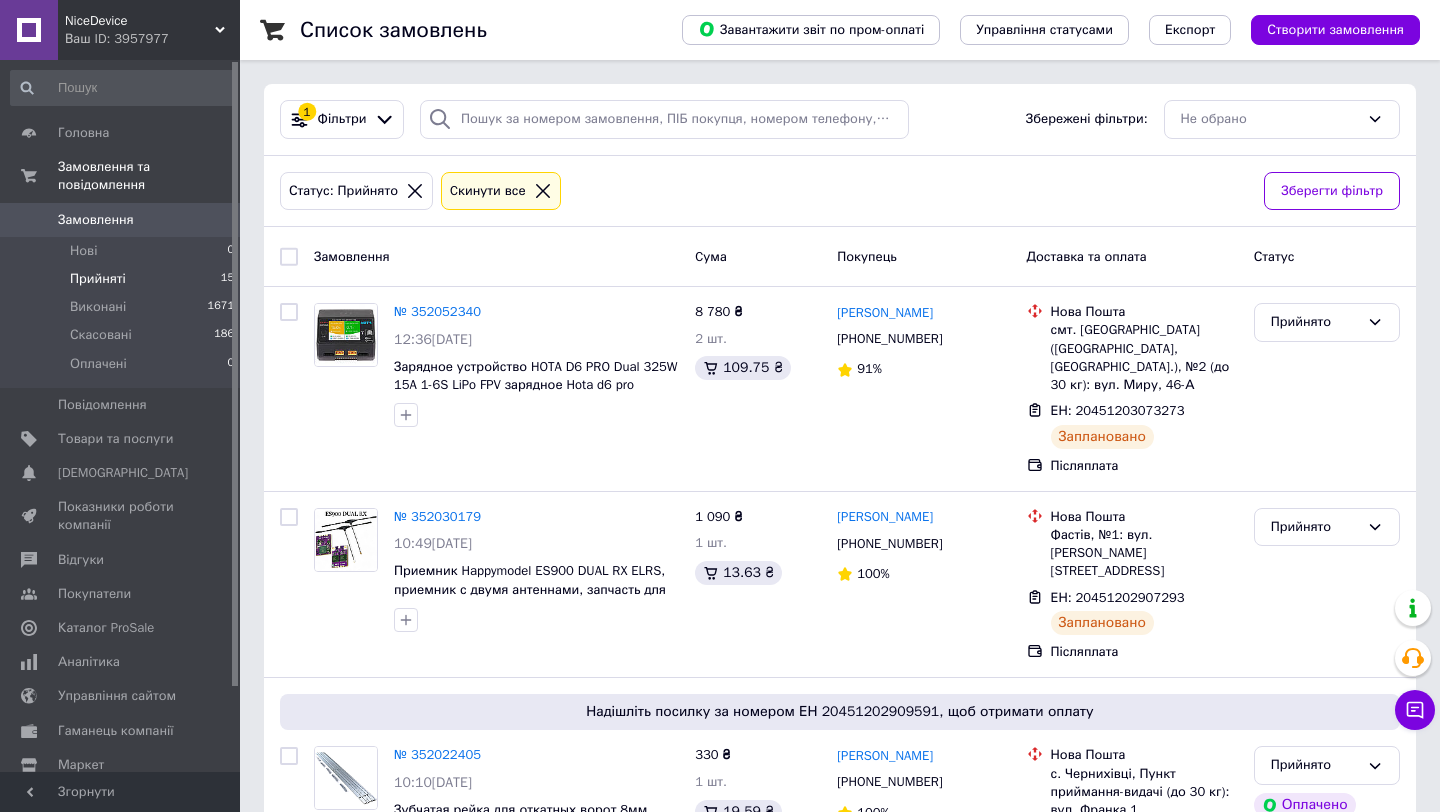 click on "0" at bounding box center (212, 220) 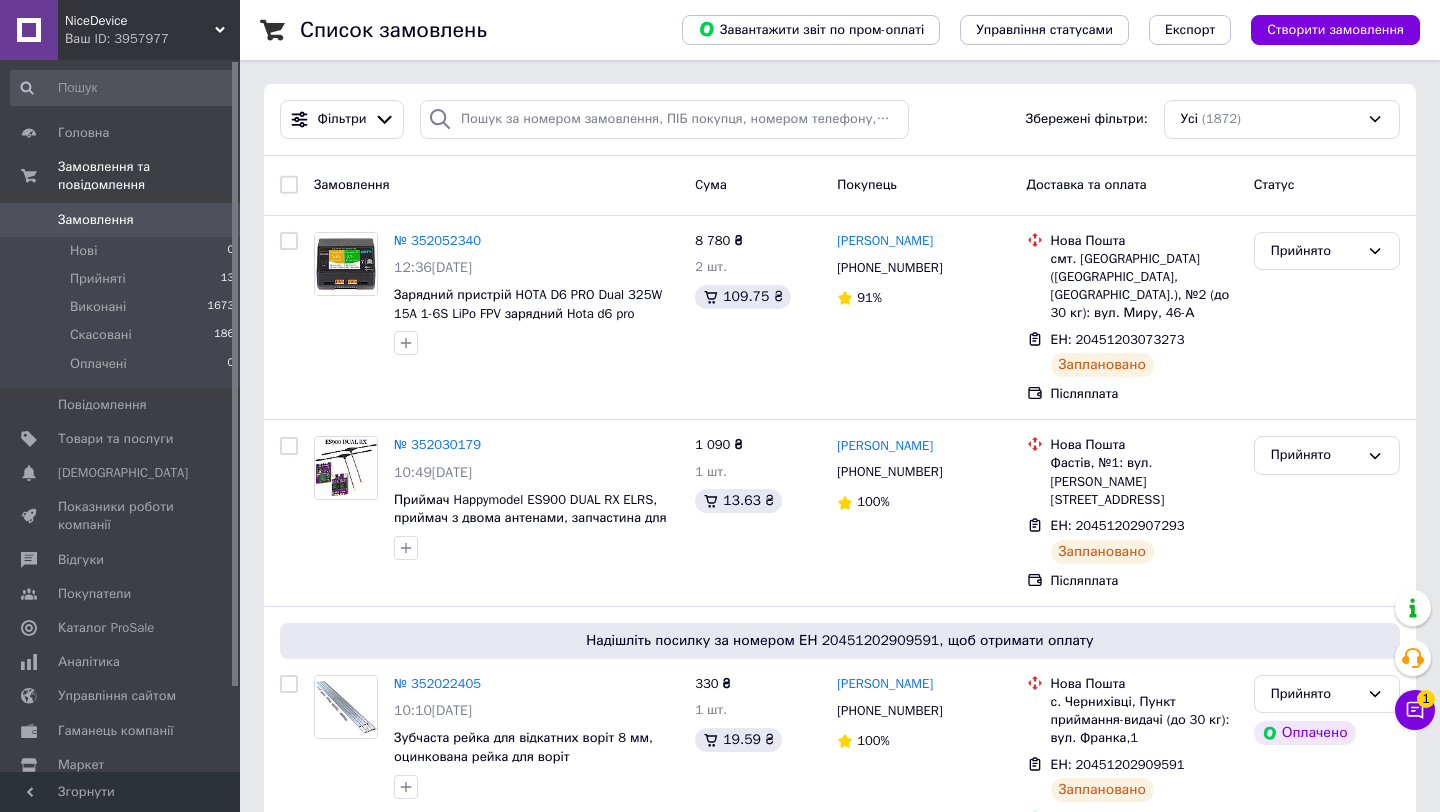 click on "1 Чат з покупцем Тех підтримка
Чат з покупцем 1" at bounding box center (1415, 660) 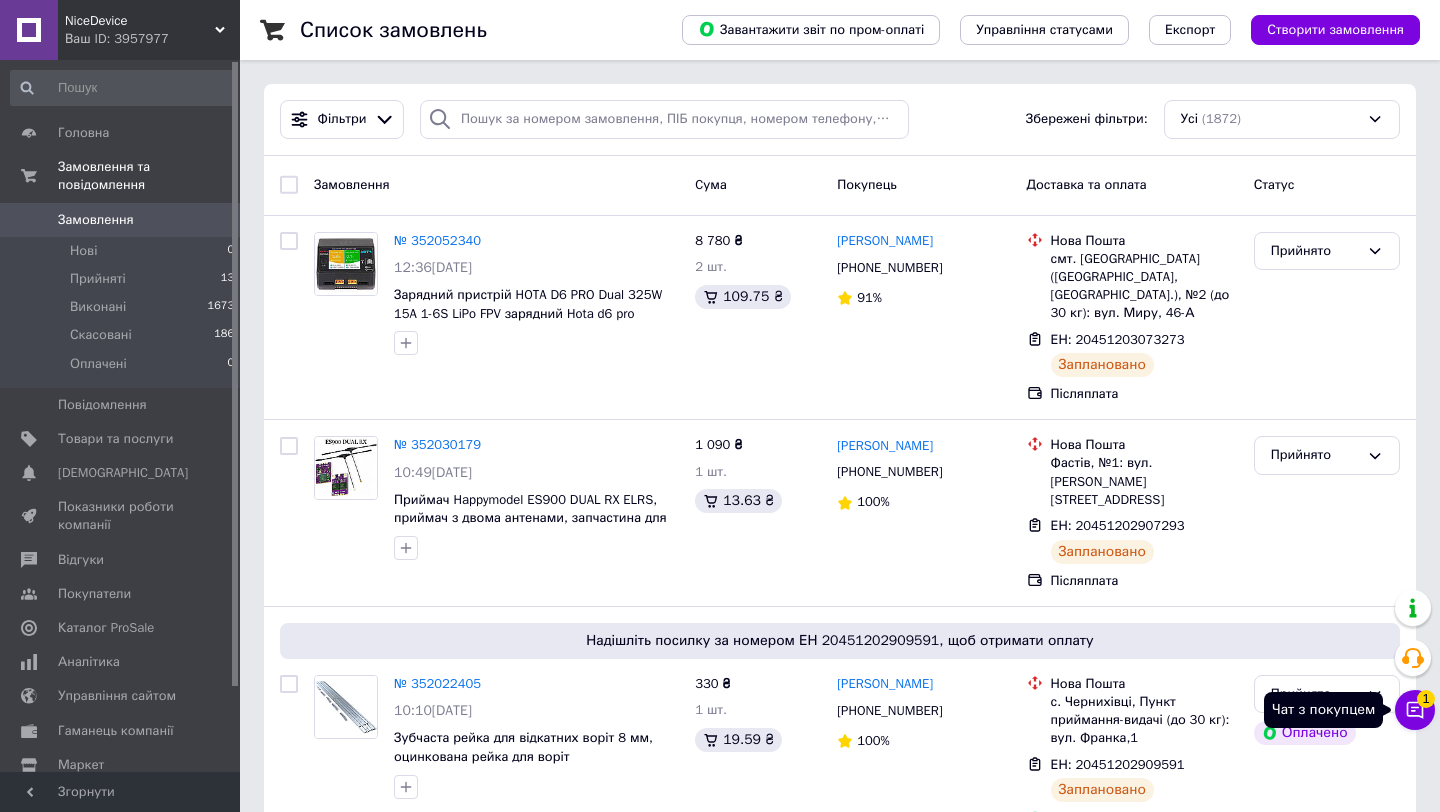 click 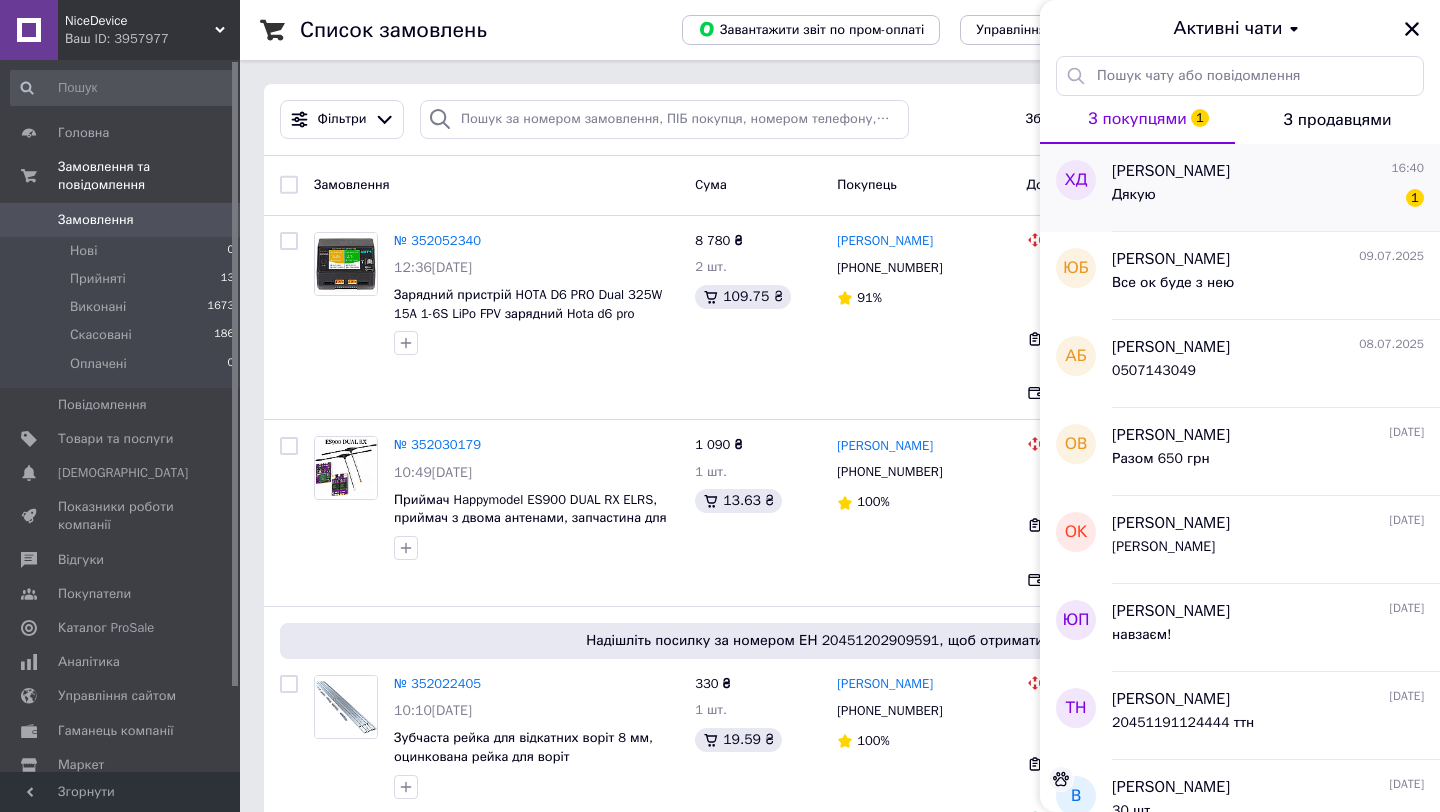 click on "Христина Дудяк 16:40" at bounding box center [1268, 171] 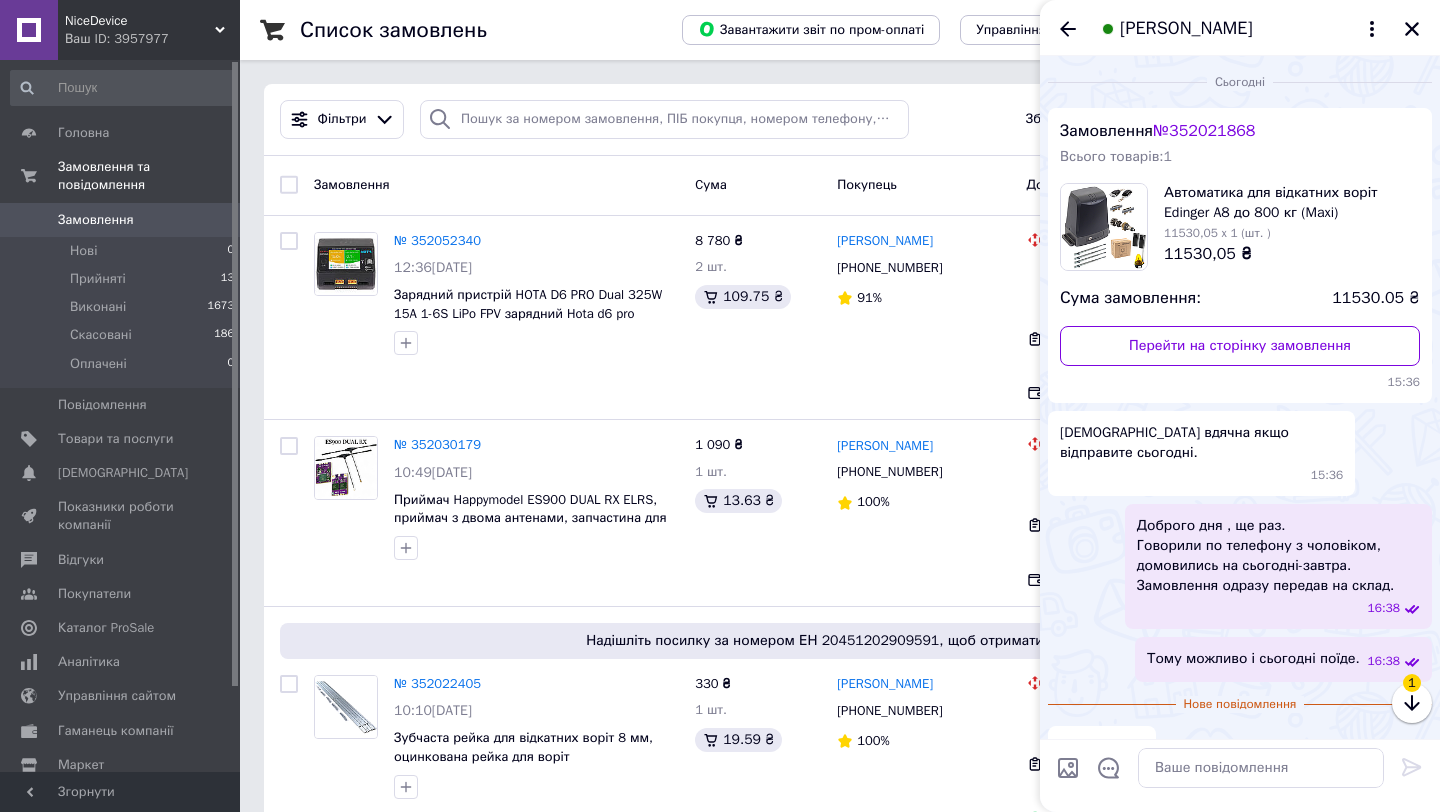scroll, scrollTop: 20, scrollLeft: 0, axis: vertical 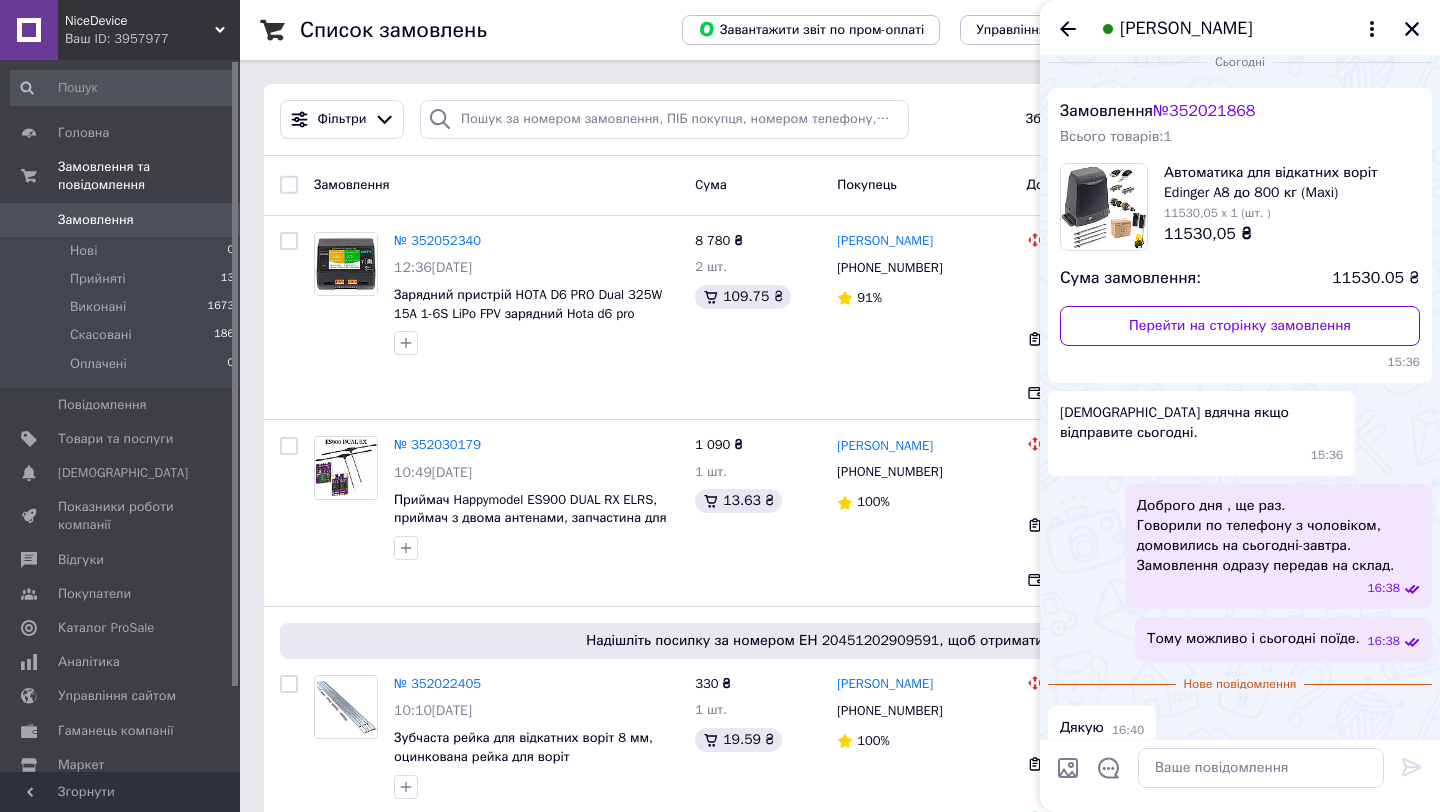 click at bounding box center (1412, 29) 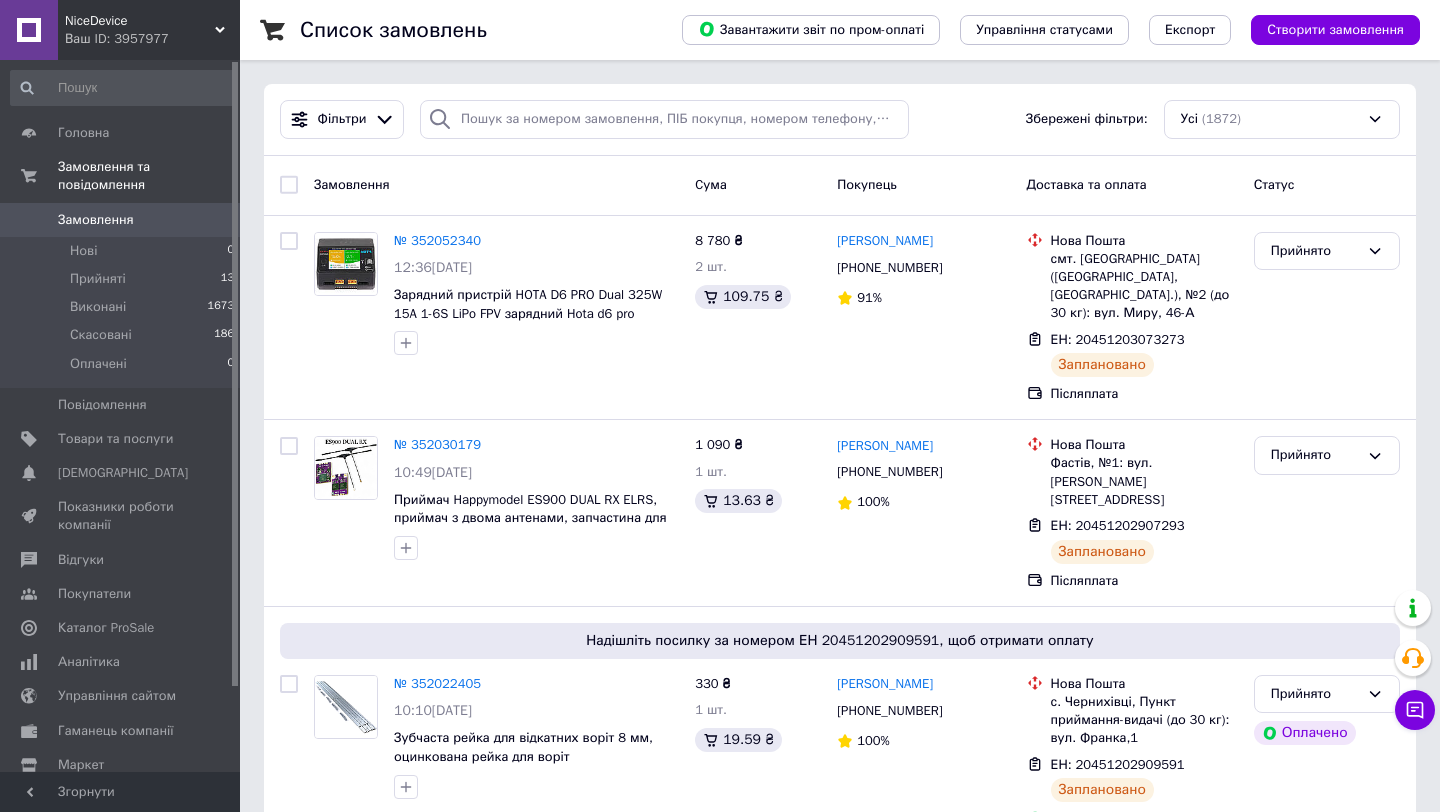 click on "Замовлення 0" at bounding box center (123, 220) 